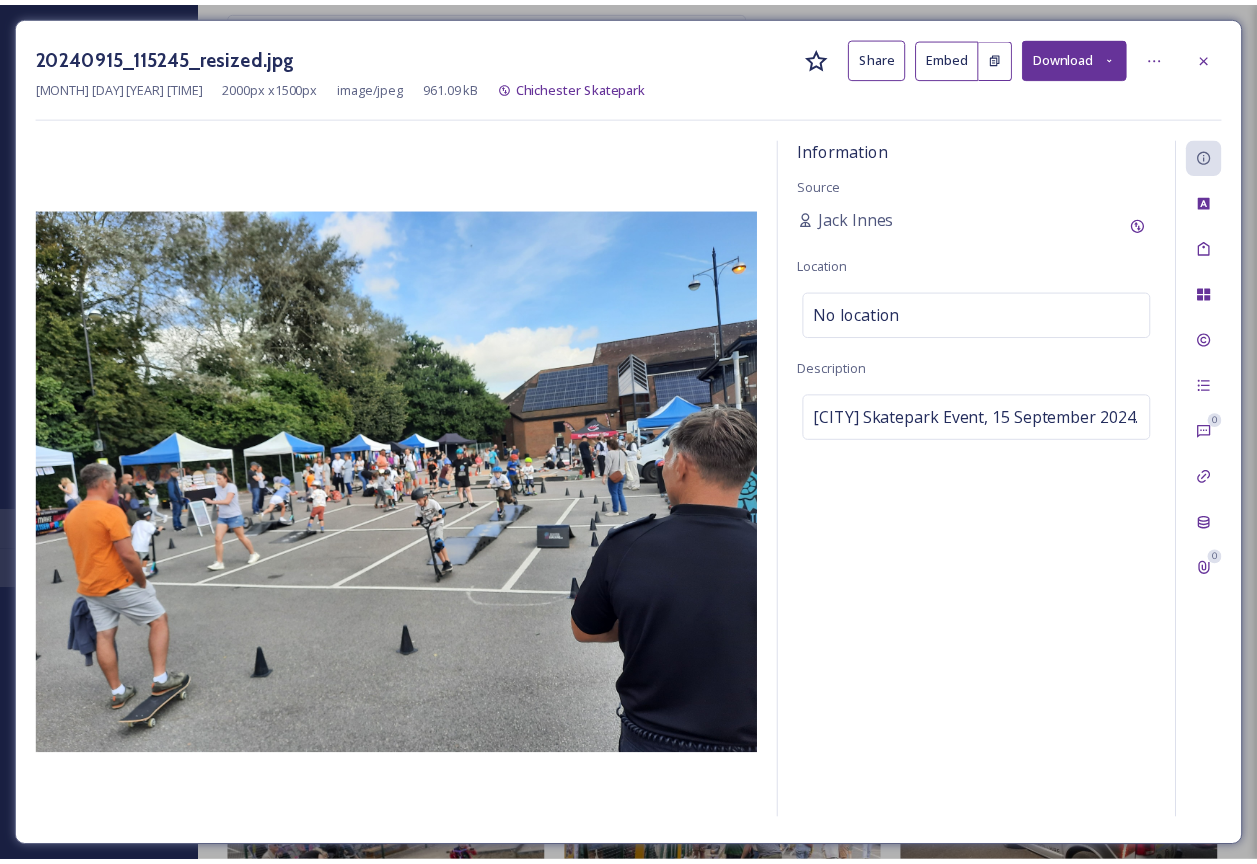 scroll, scrollTop: 10810, scrollLeft: 0, axis: vertical 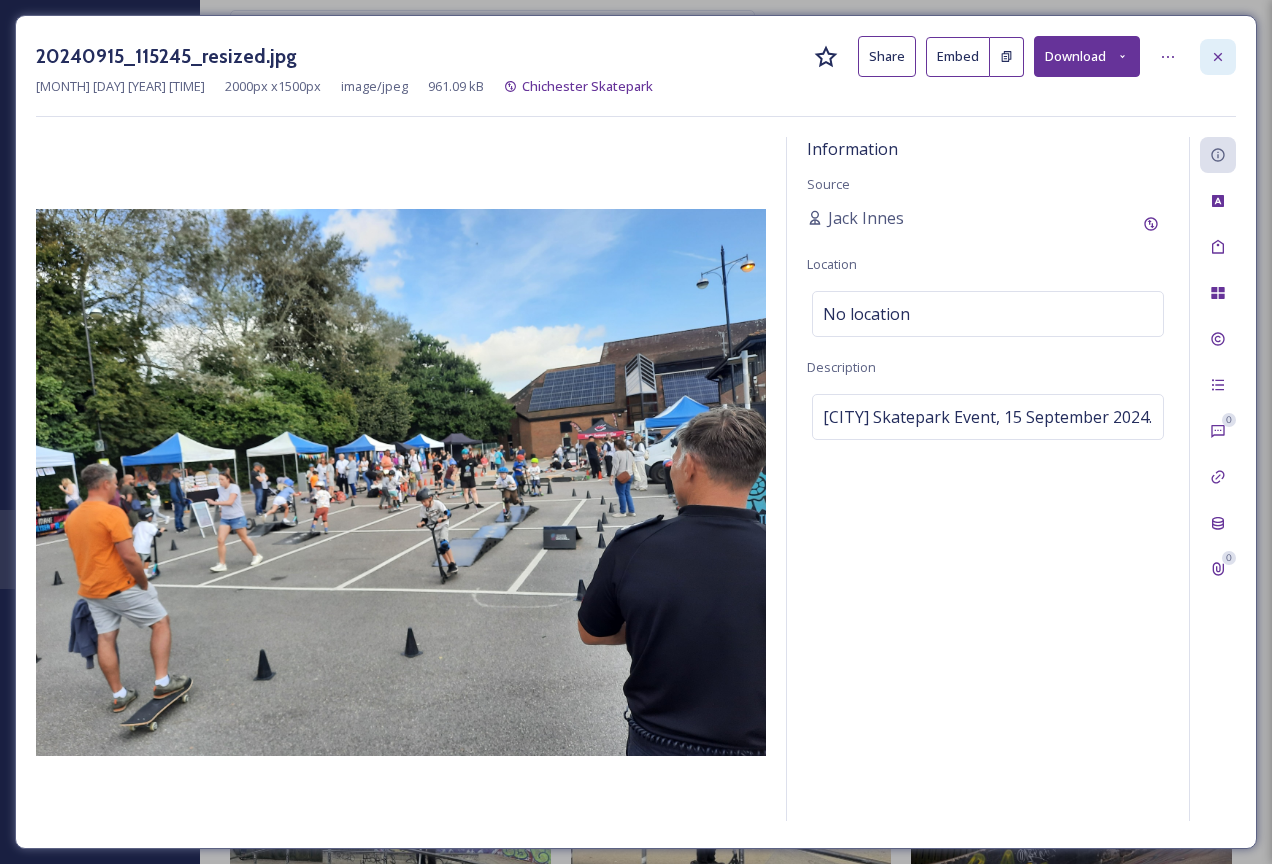 click 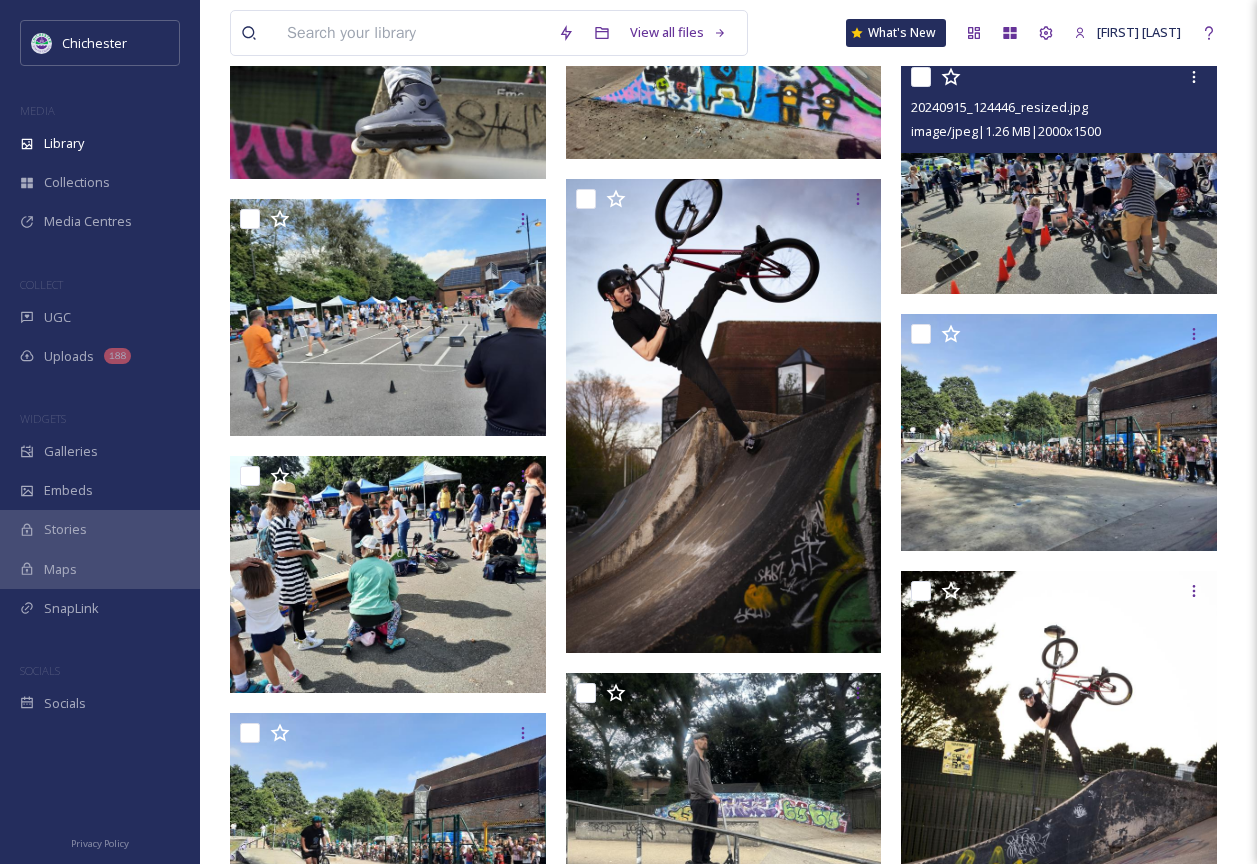 click at bounding box center (1059, 175) 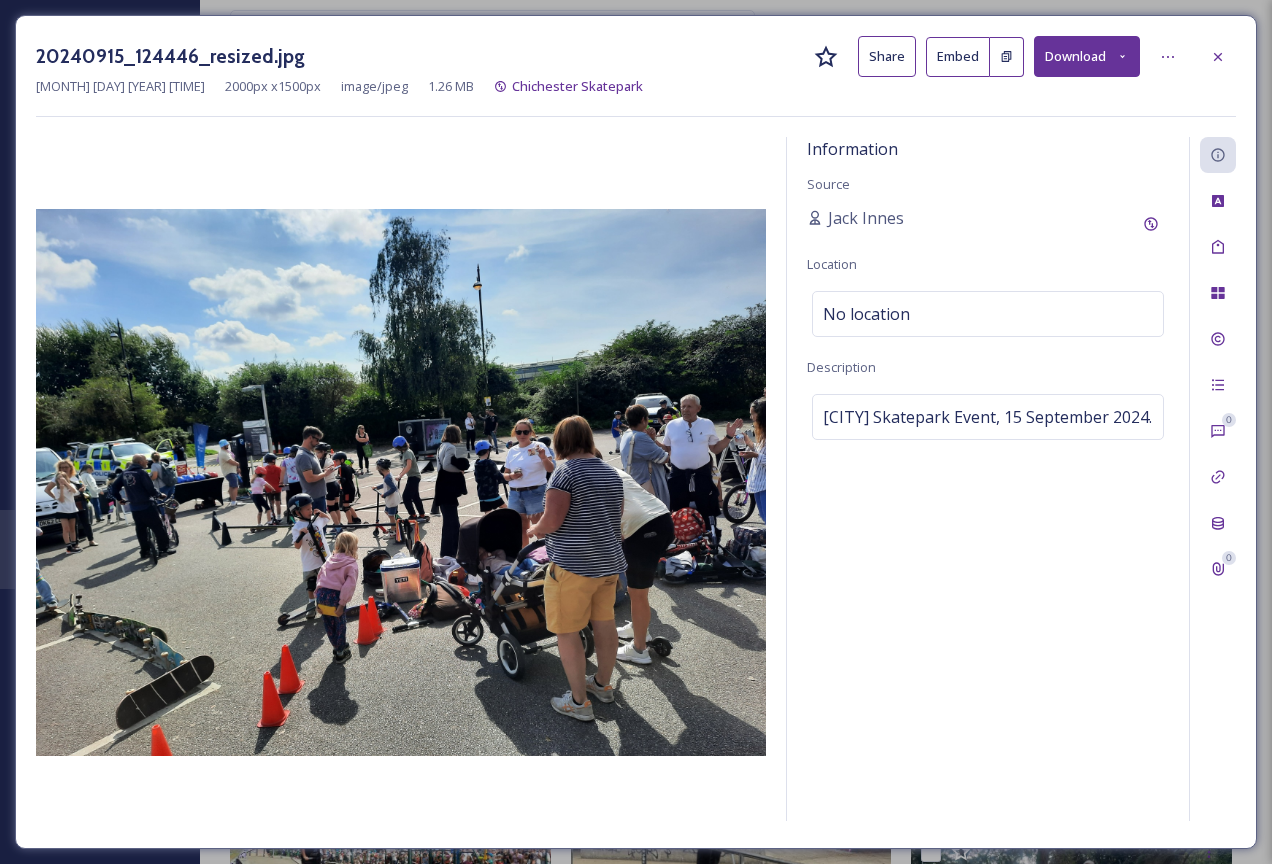 click 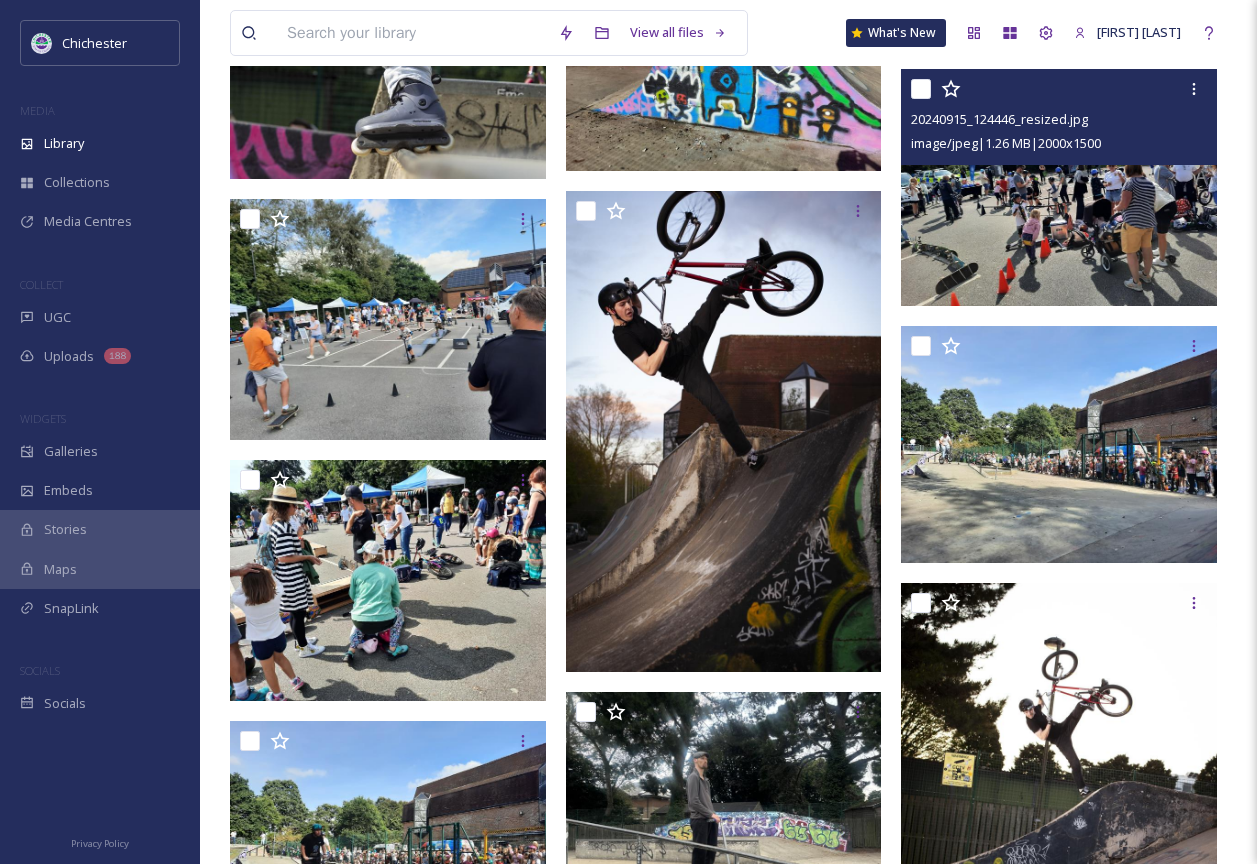 click at bounding box center [1059, 187] 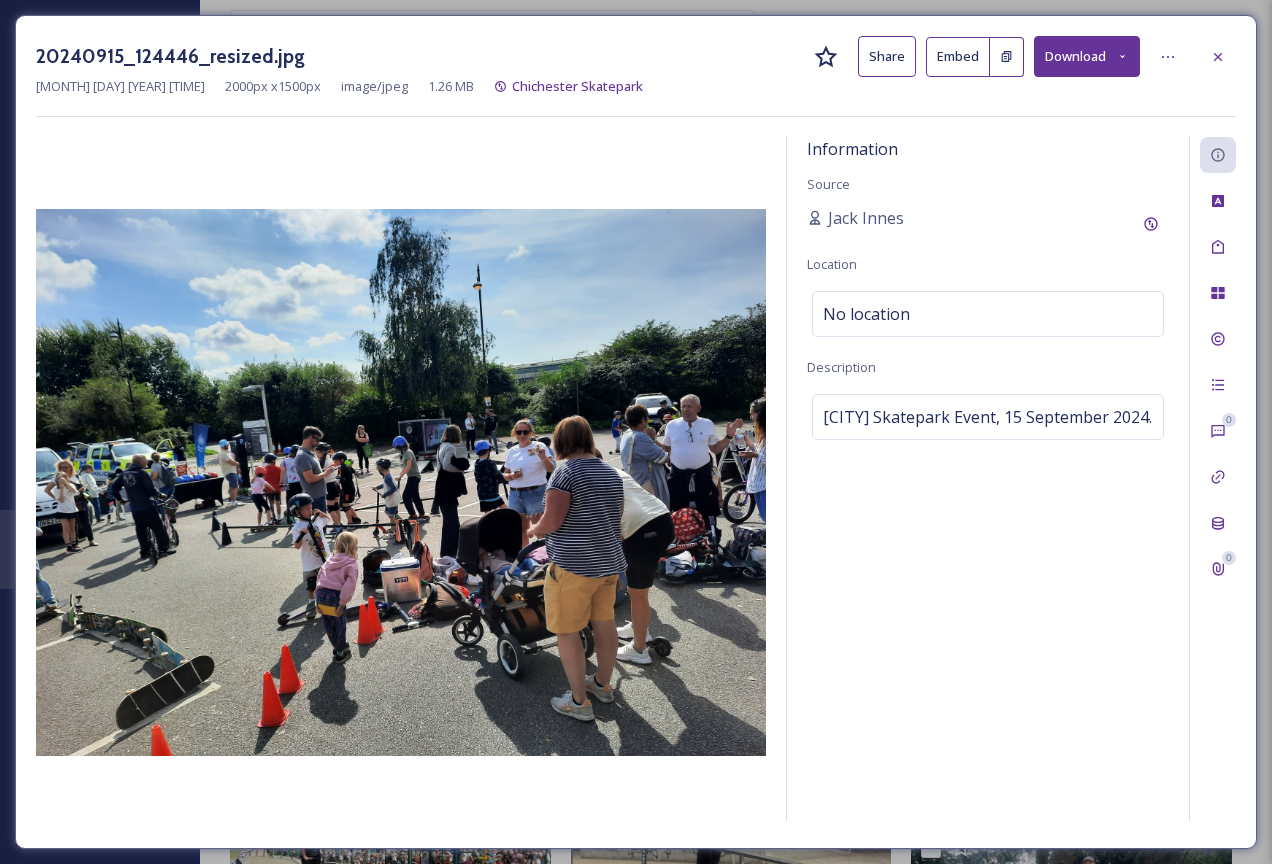 click at bounding box center [1218, 57] 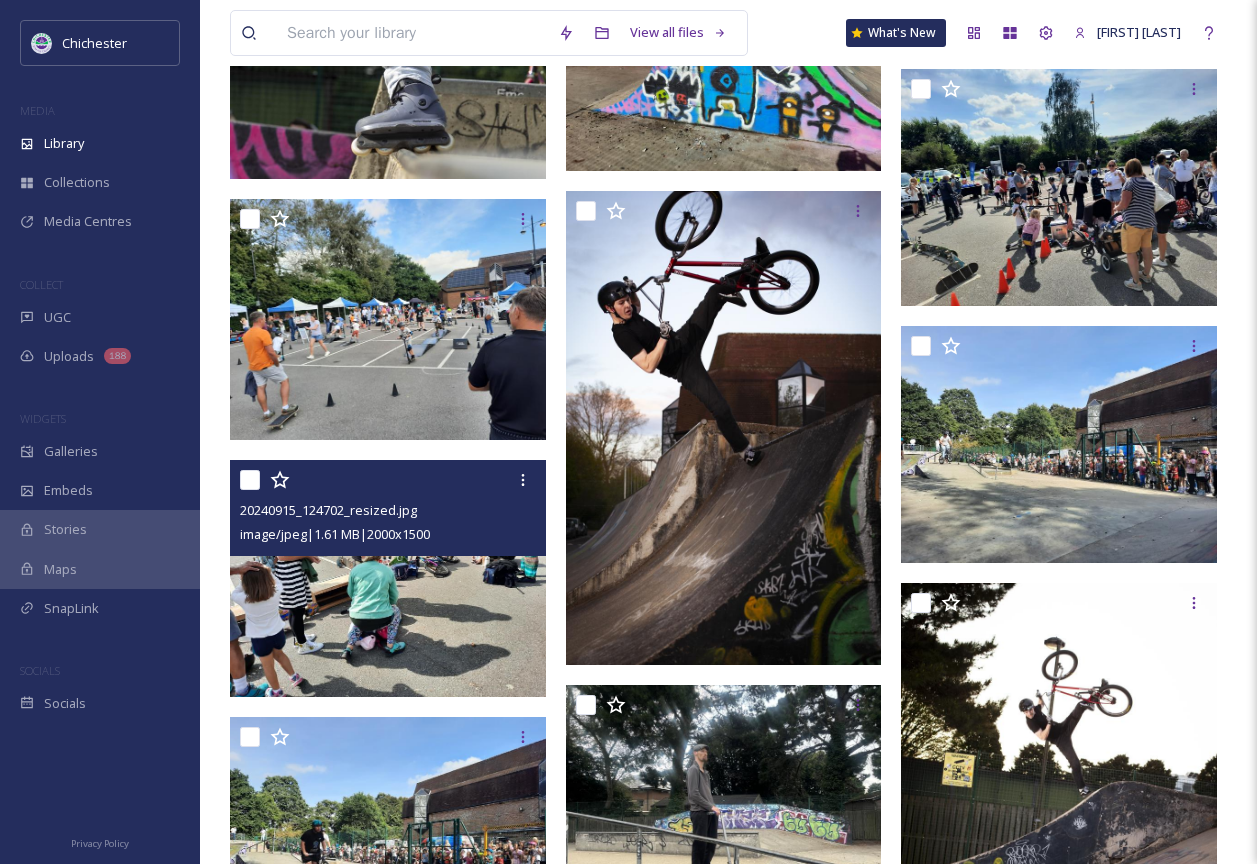 click on "20240915_124702_resized.jpg image/jpeg  |  1.61 MB  |  2000  x  1500" at bounding box center (388, 508) 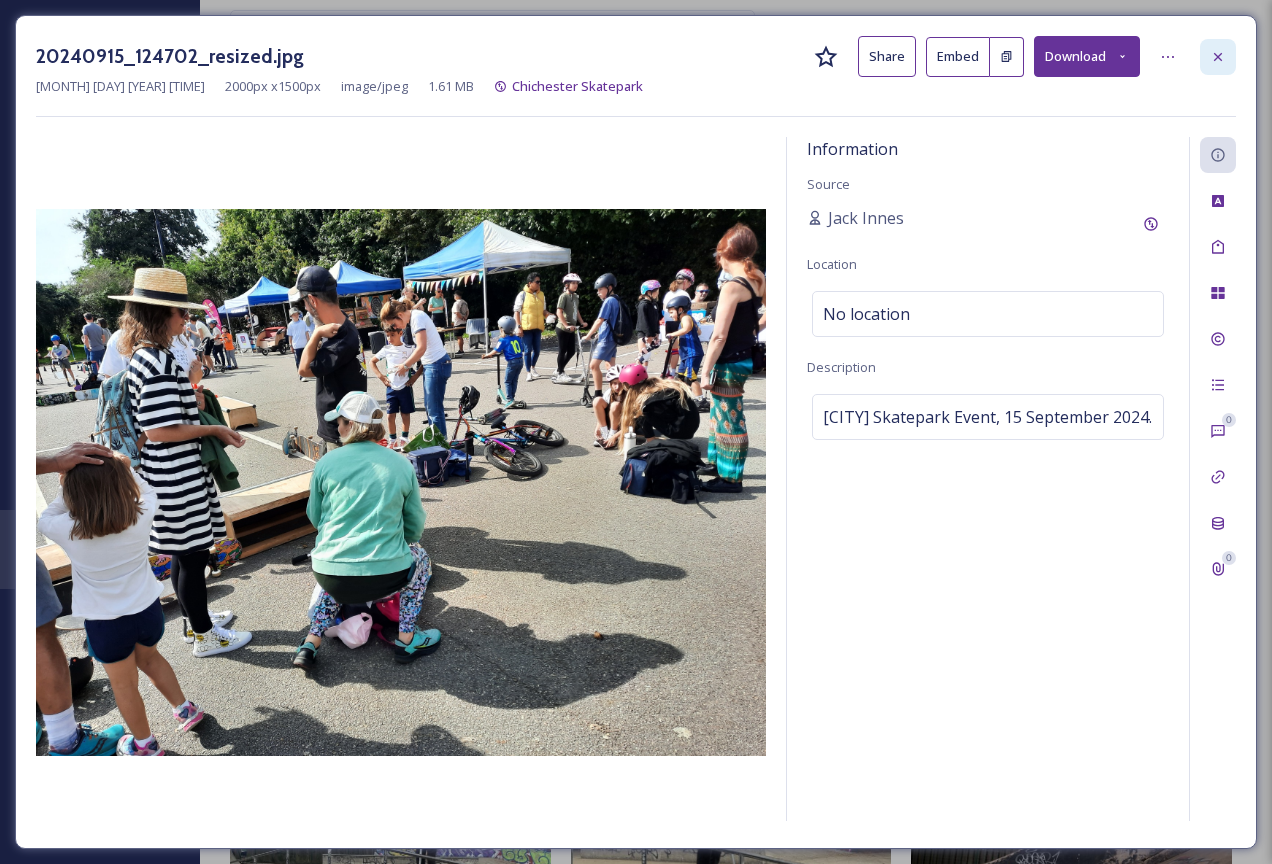 click 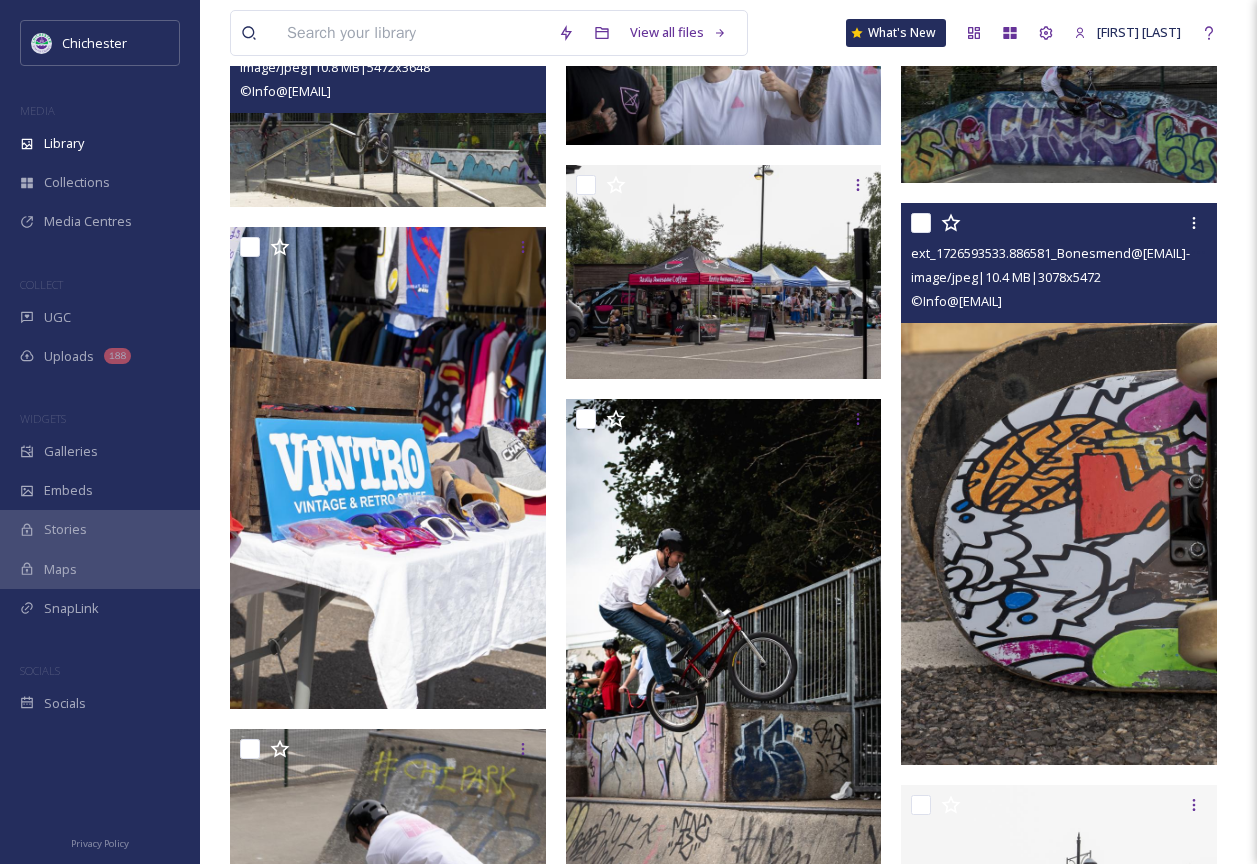 scroll, scrollTop: 9056, scrollLeft: 0, axis: vertical 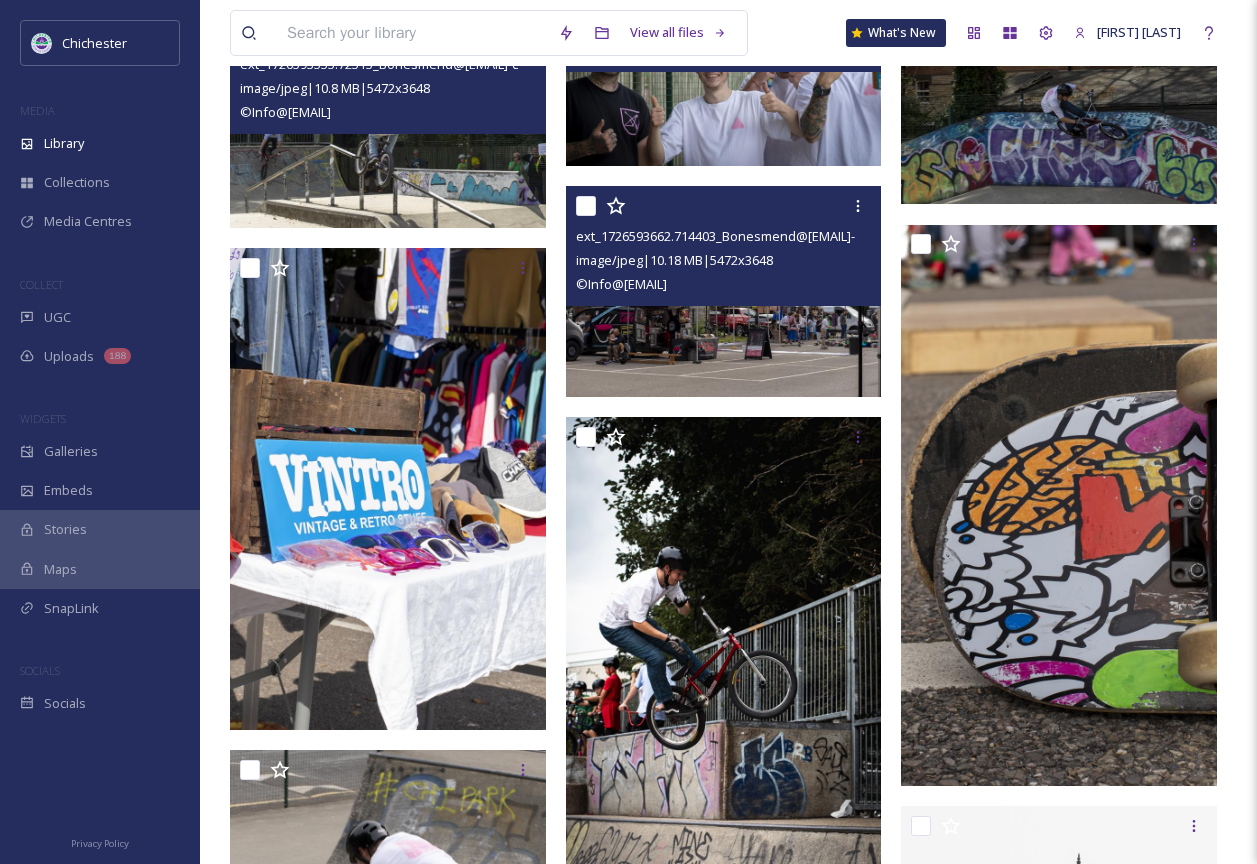click at bounding box center [724, 291] 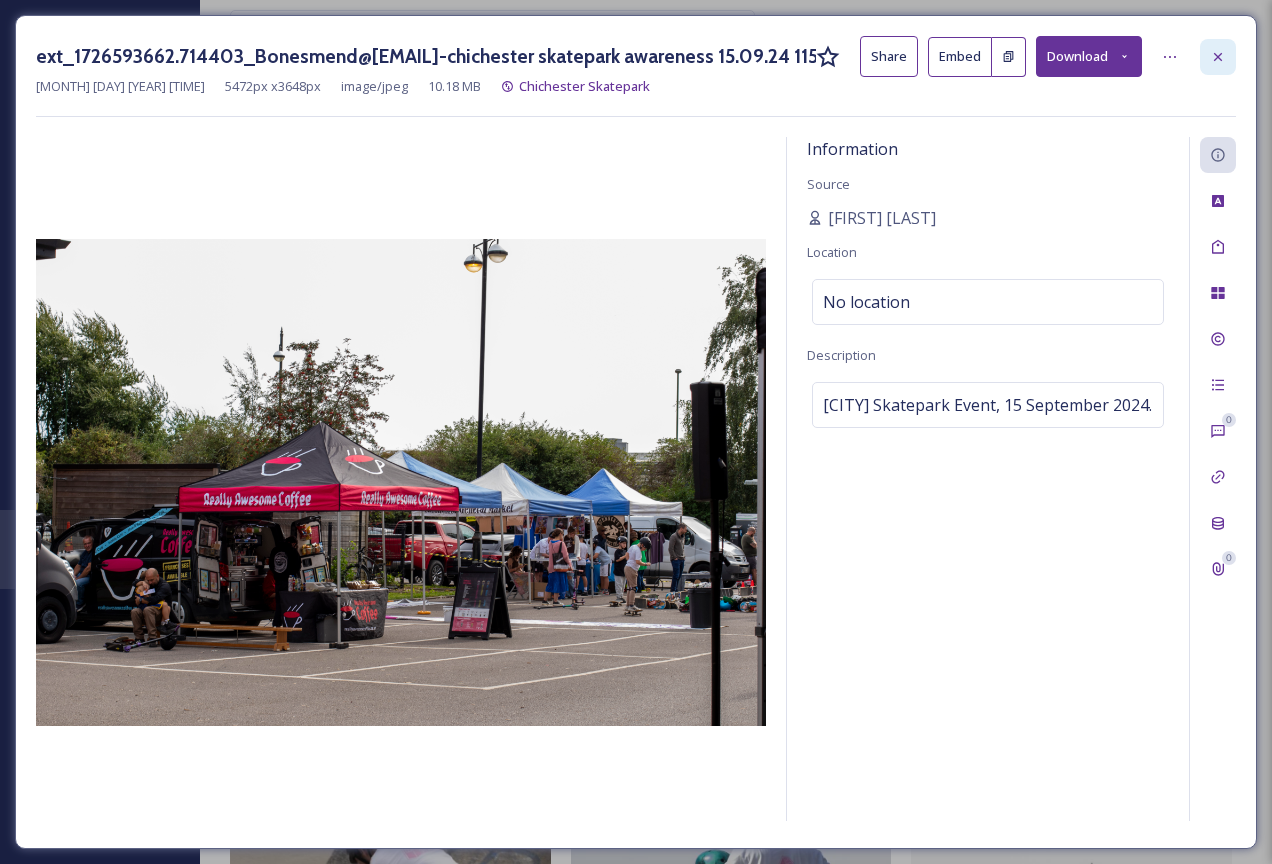 click 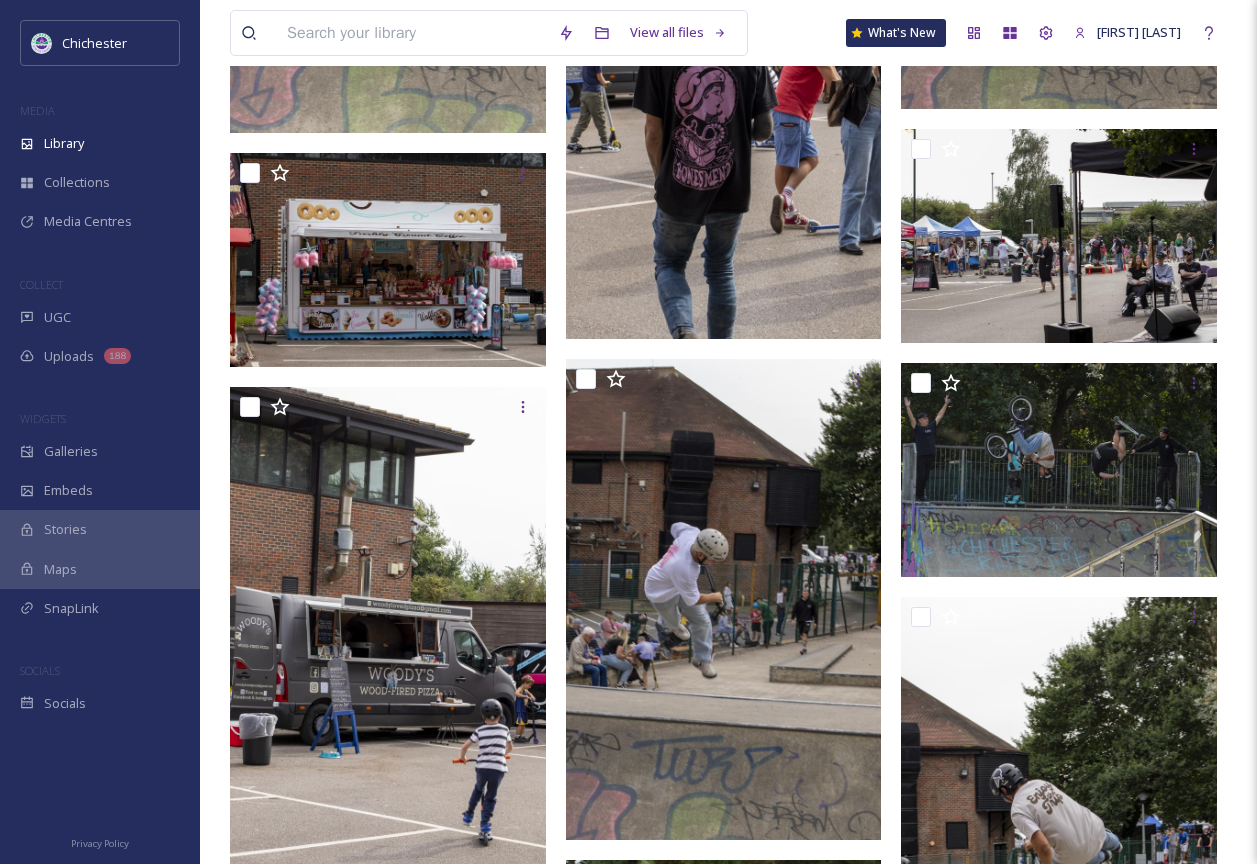 scroll, scrollTop: 6056, scrollLeft: 0, axis: vertical 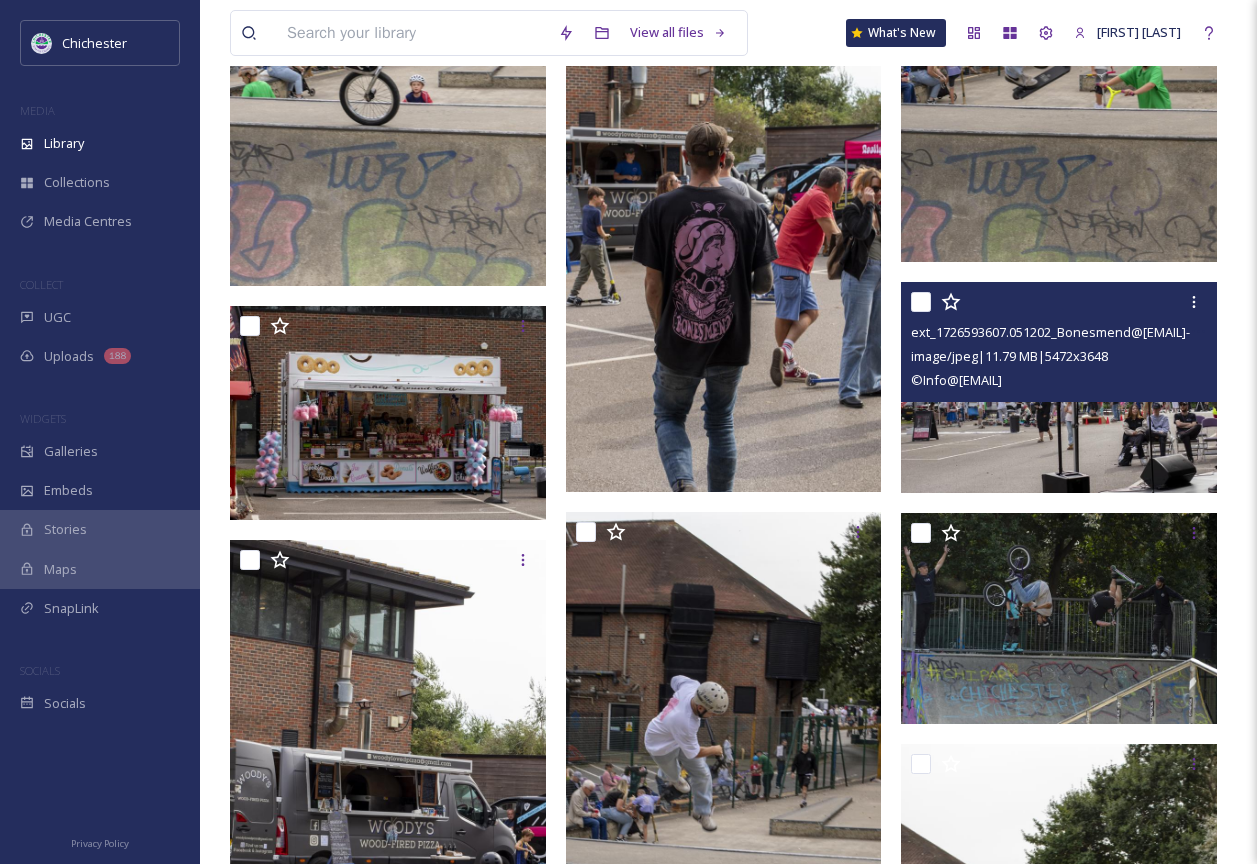 click at bounding box center (1059, 387) 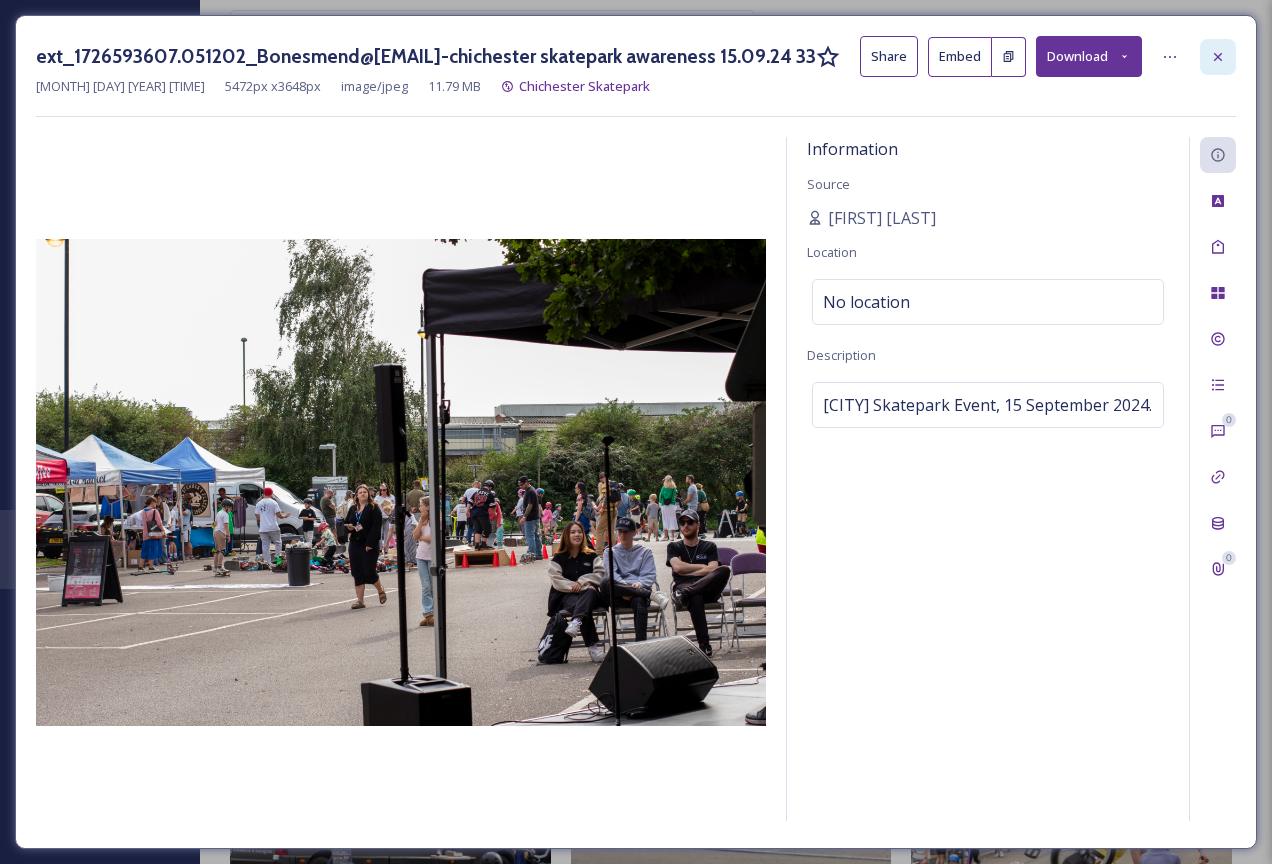 click 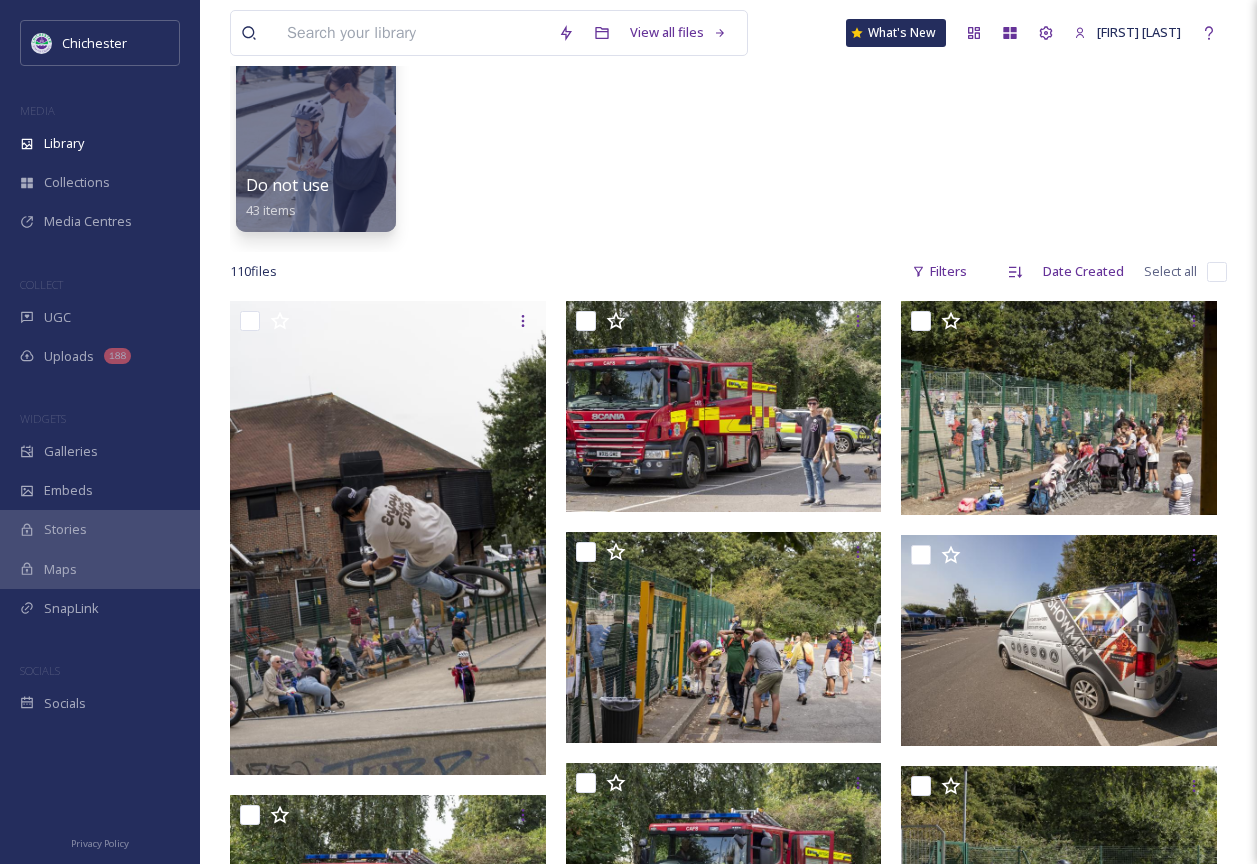 scroll, scrollTop: 56, scrollLeft: 0, axis: vertical 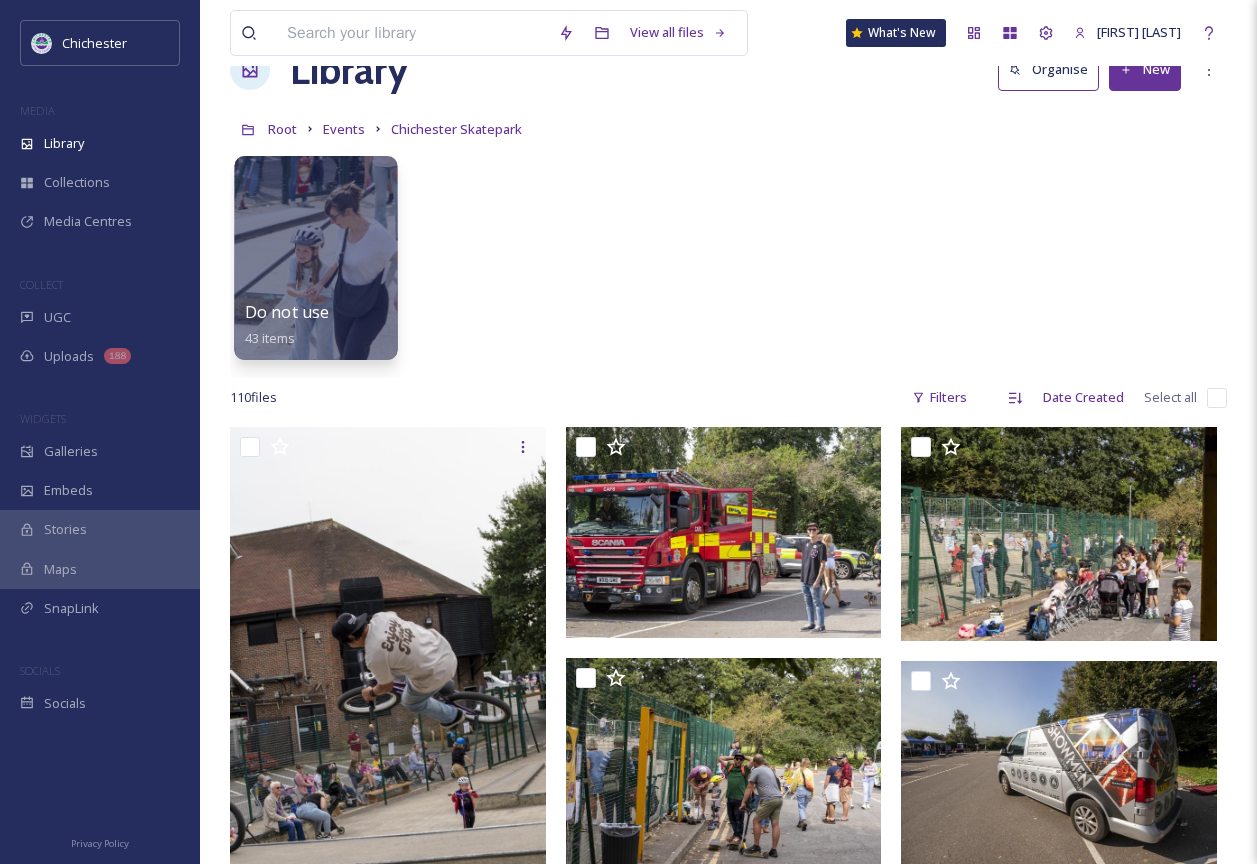 click on "43   items" at bounding box center [270, 337] 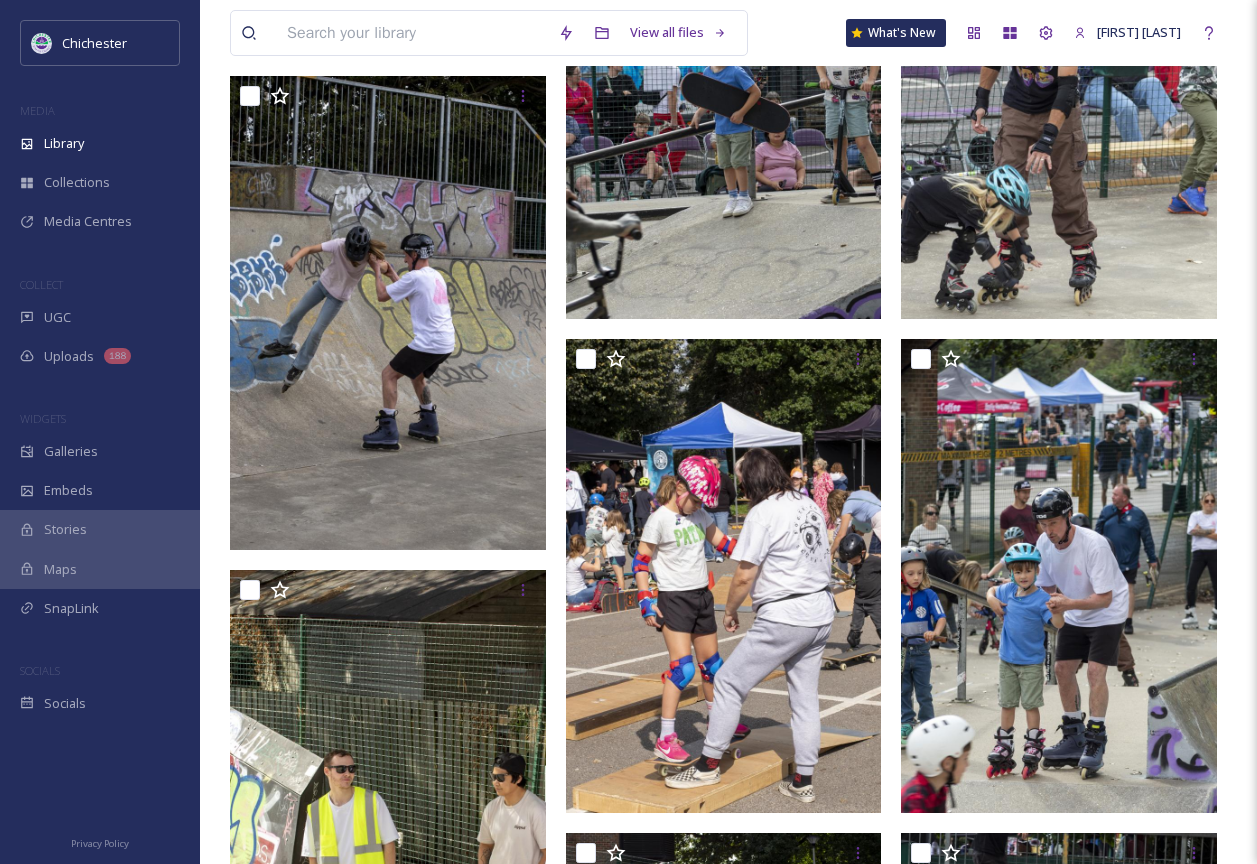 scroll, scrollTop: 1500, scrollLeft: 0, axis: vertical 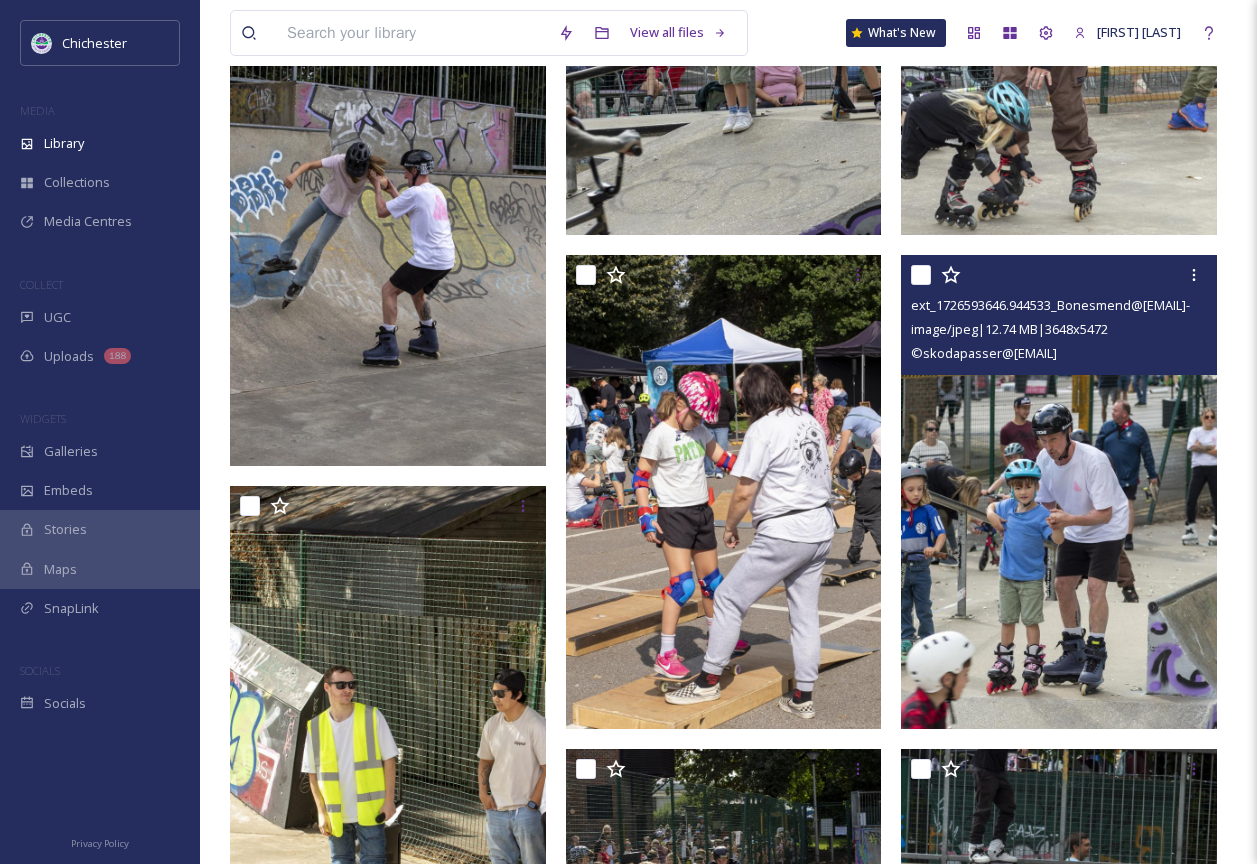 click at bounding box center [1059, 492] 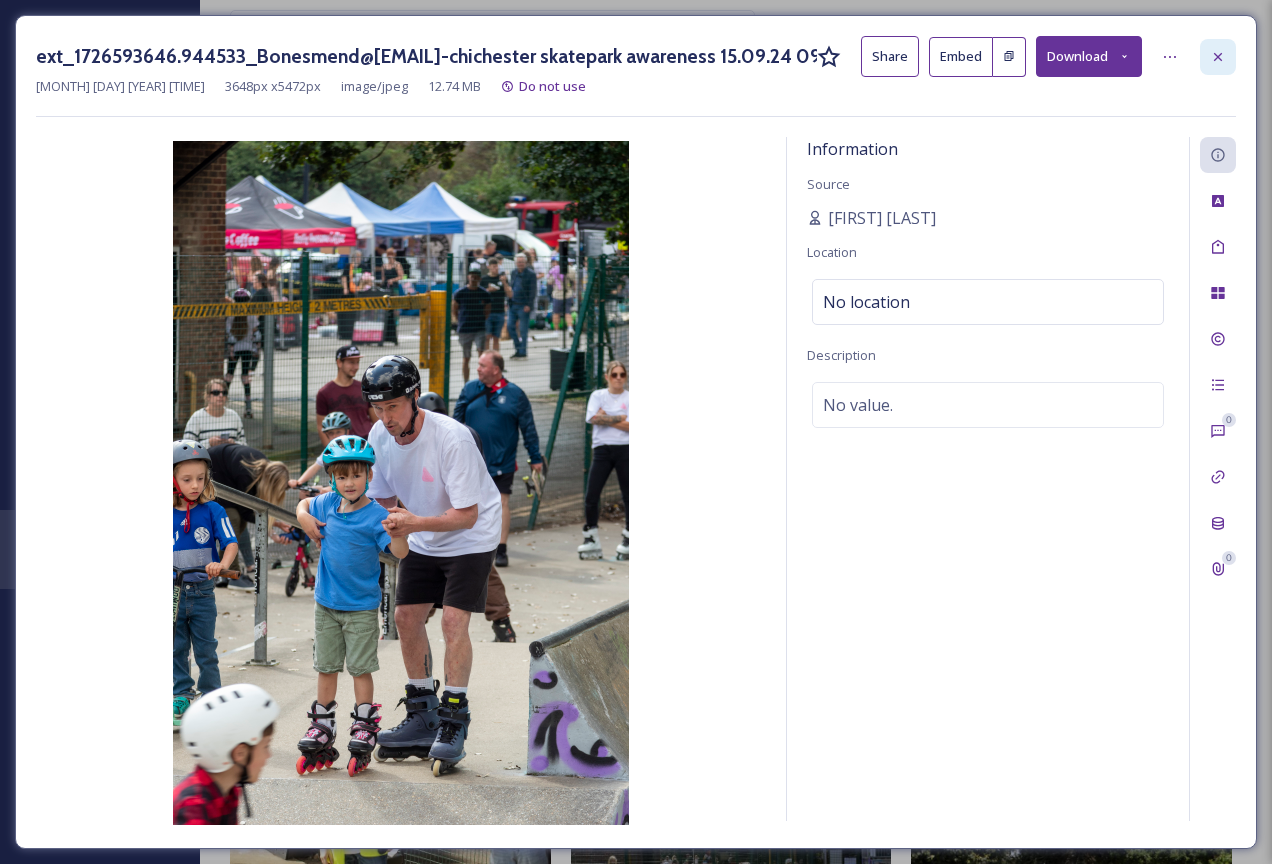 click 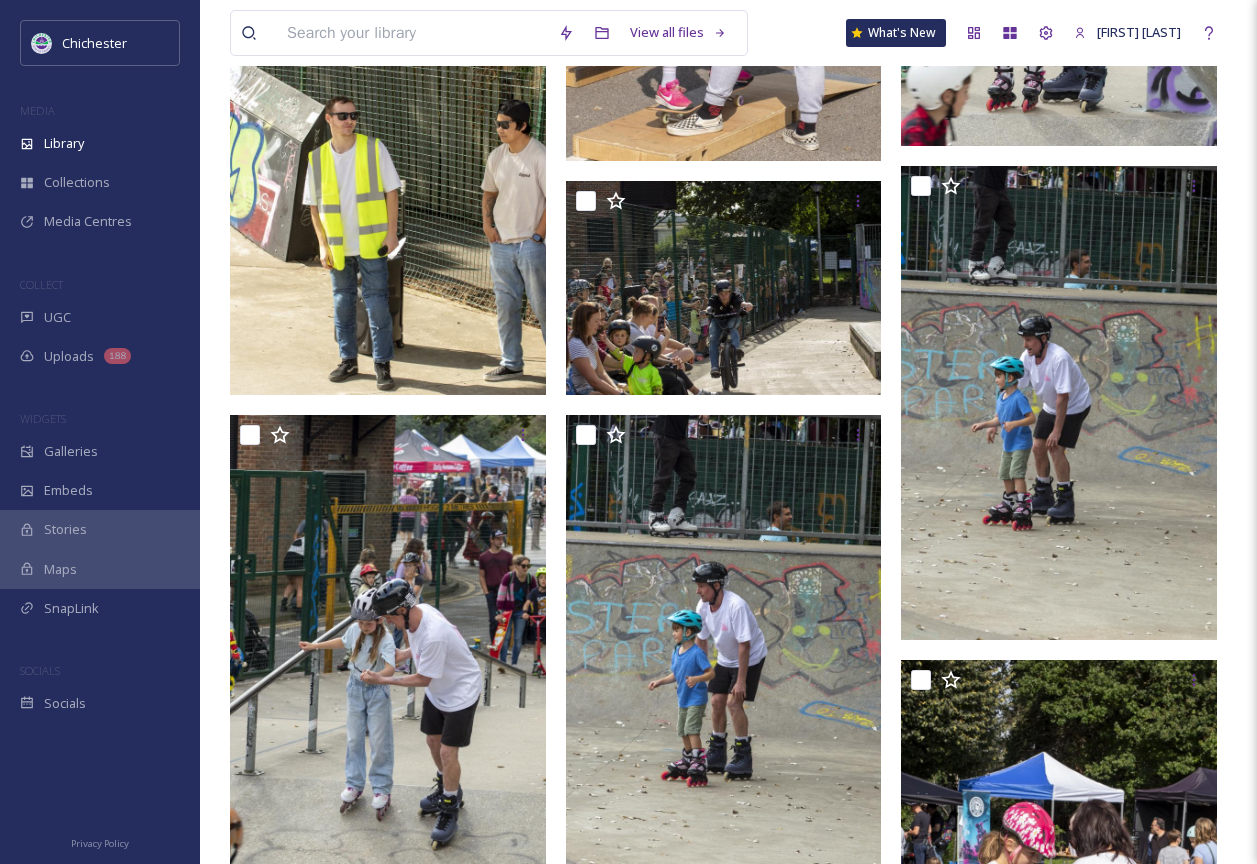 scroll, scrollTop: 2100, scrollLeft: 0, axis: vertical 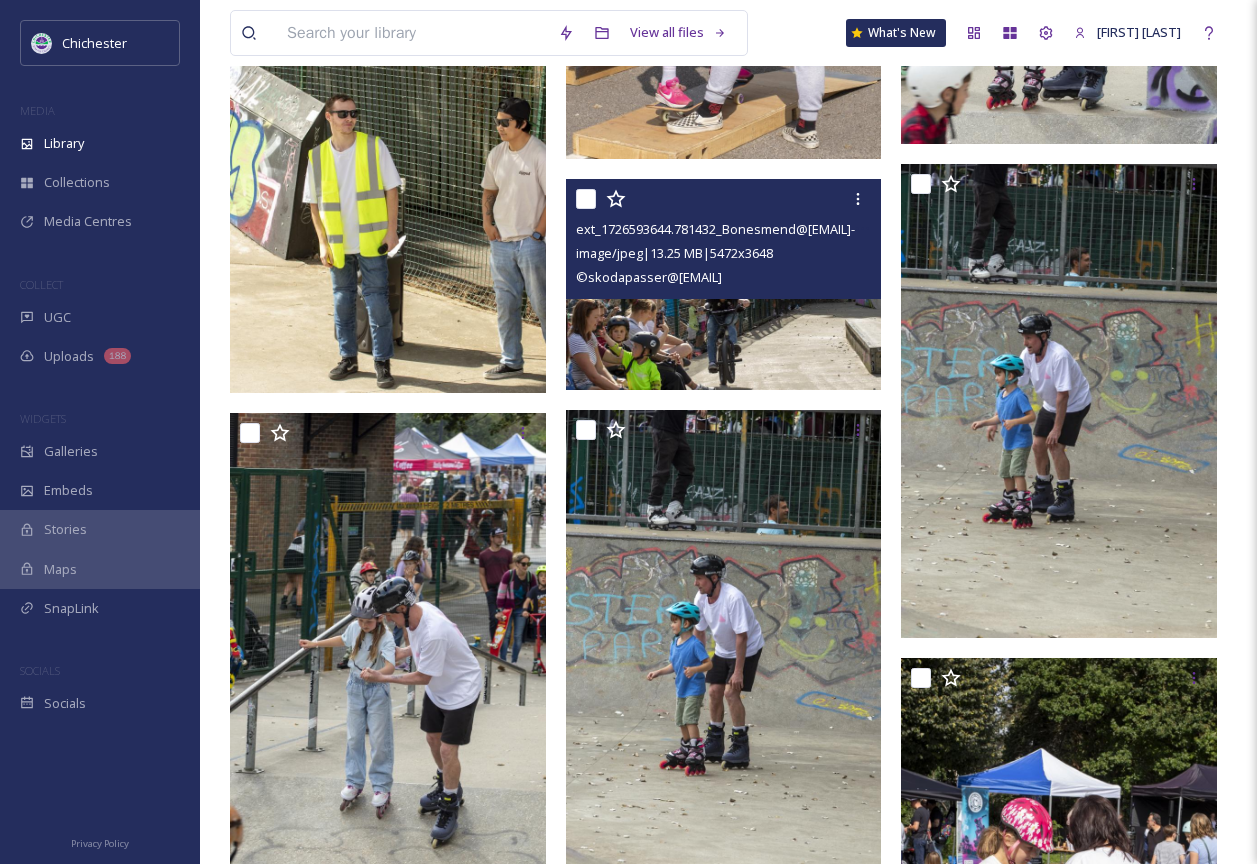 click at bounding box center (724, 284) 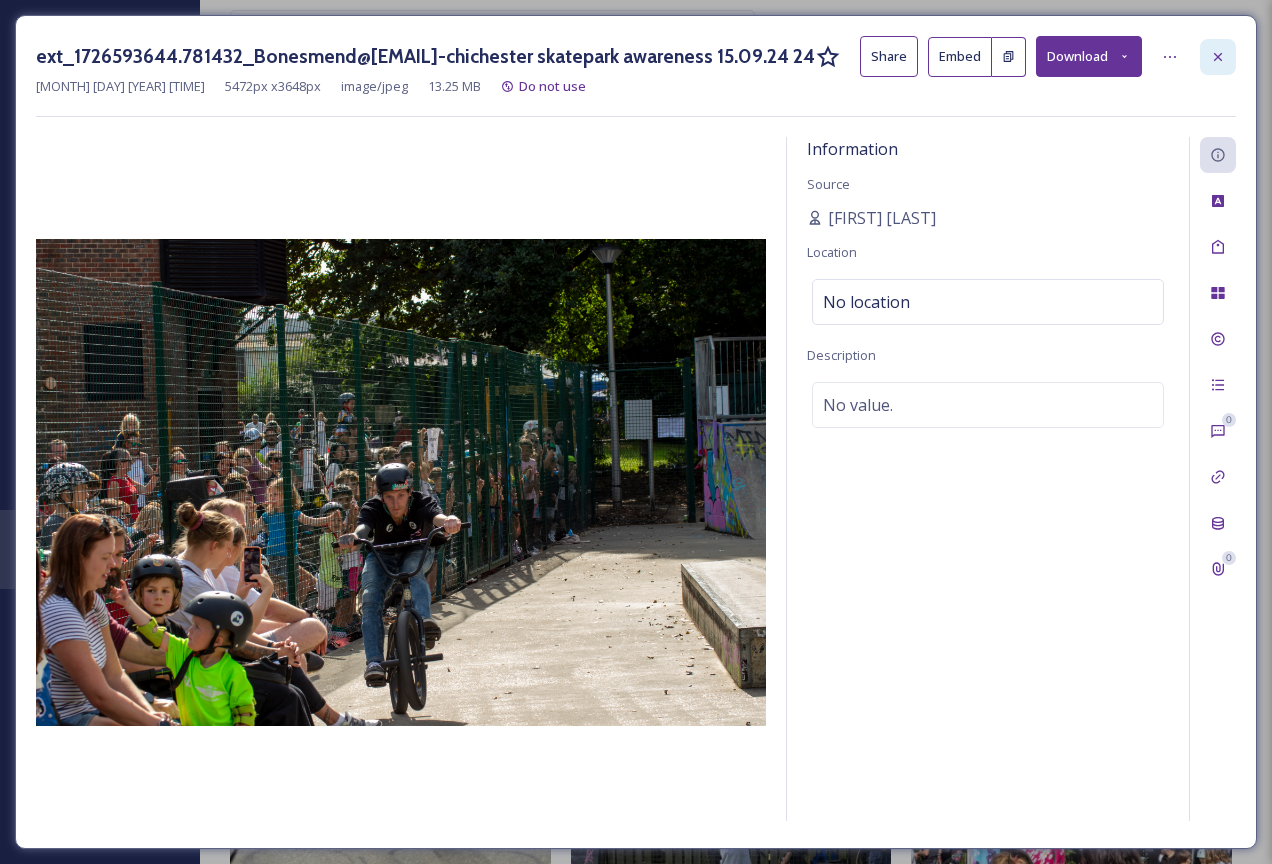 click 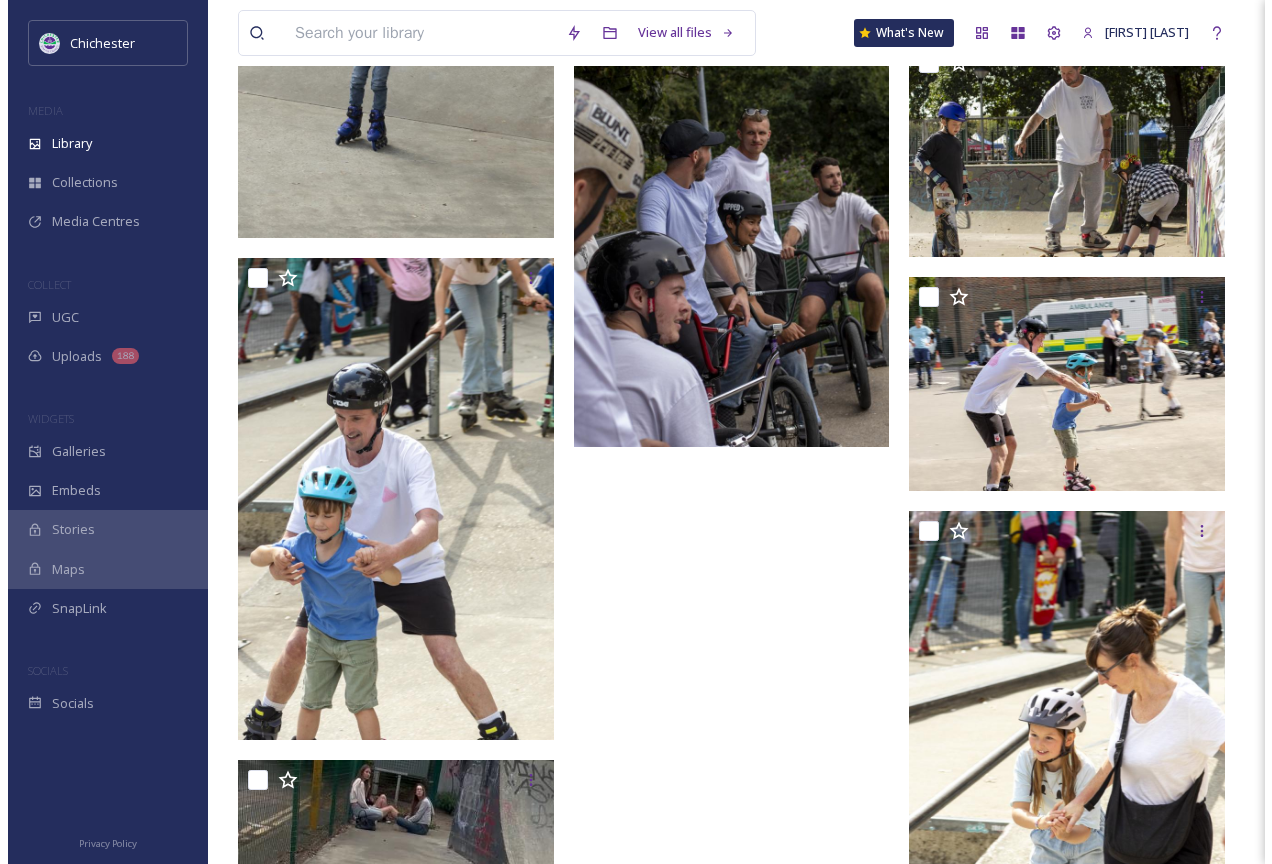 scroll, scrollTop: 5517, scrollLeft: 0, axis: vertical 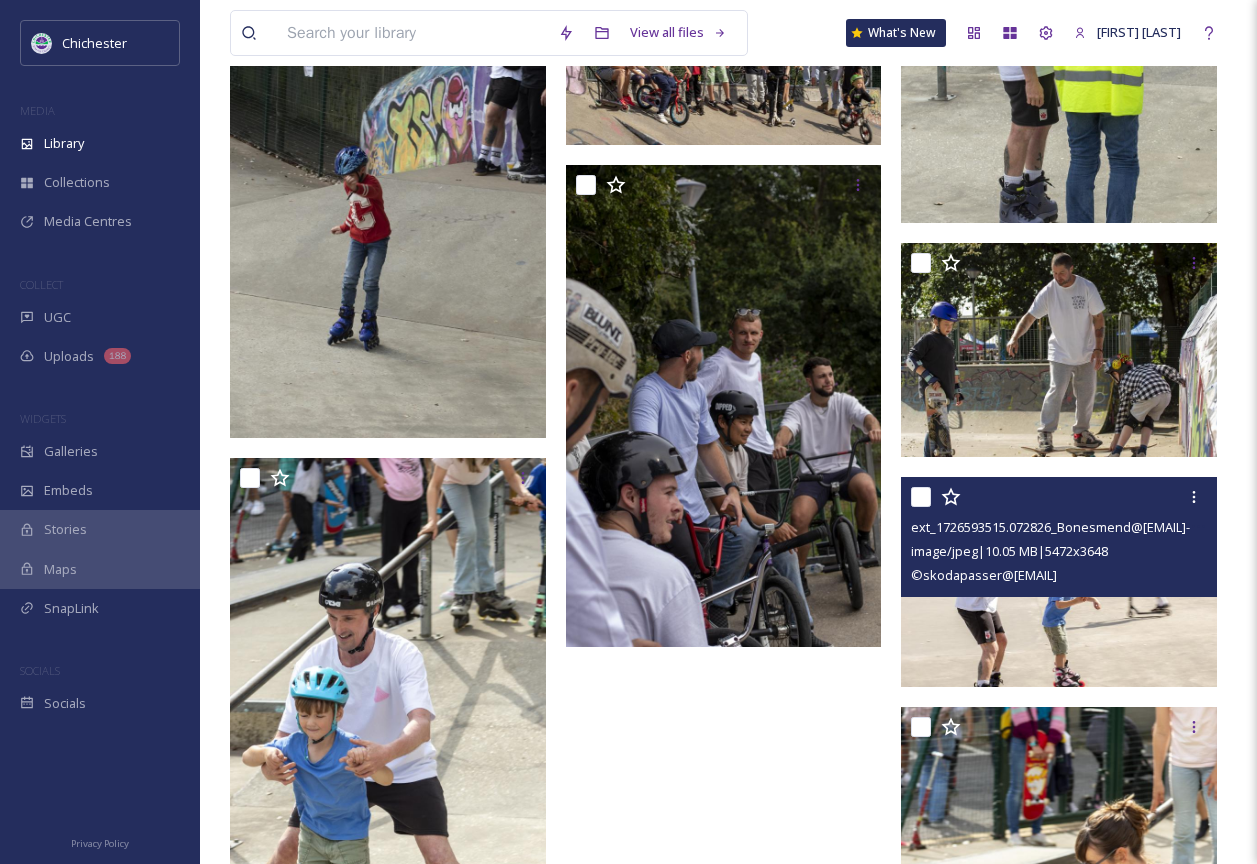 click at bounding box center [1059, 582] 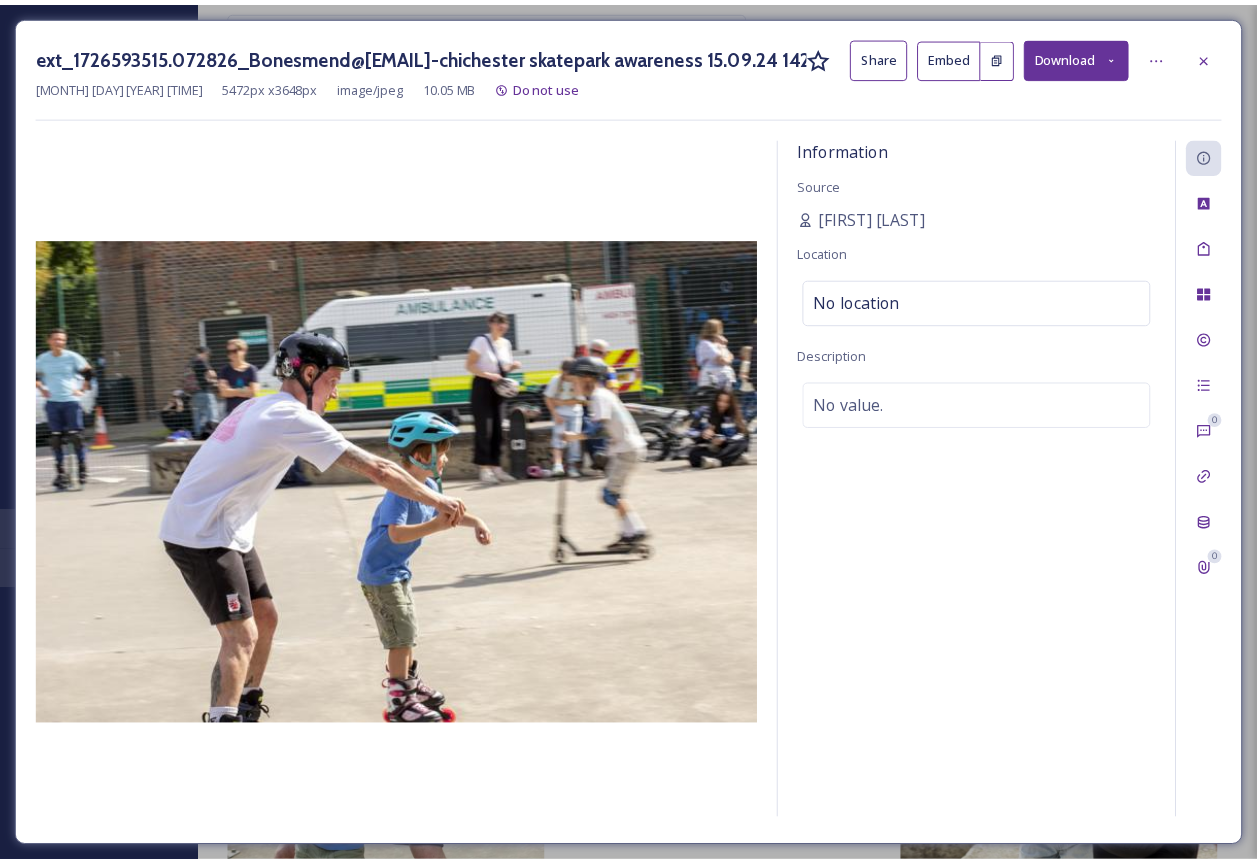 scroll, scrollTop: 5532, scrollLeft: 0, axis: vertical 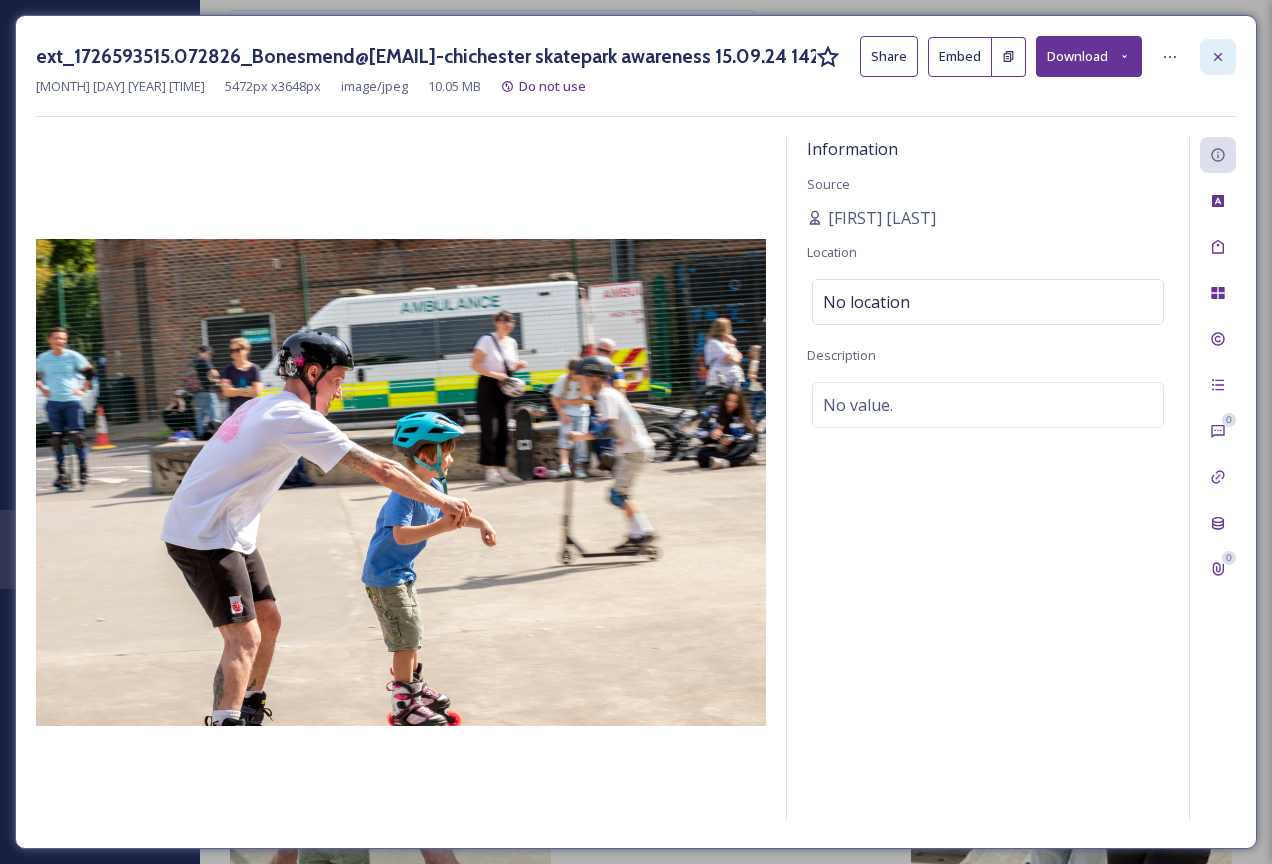 click 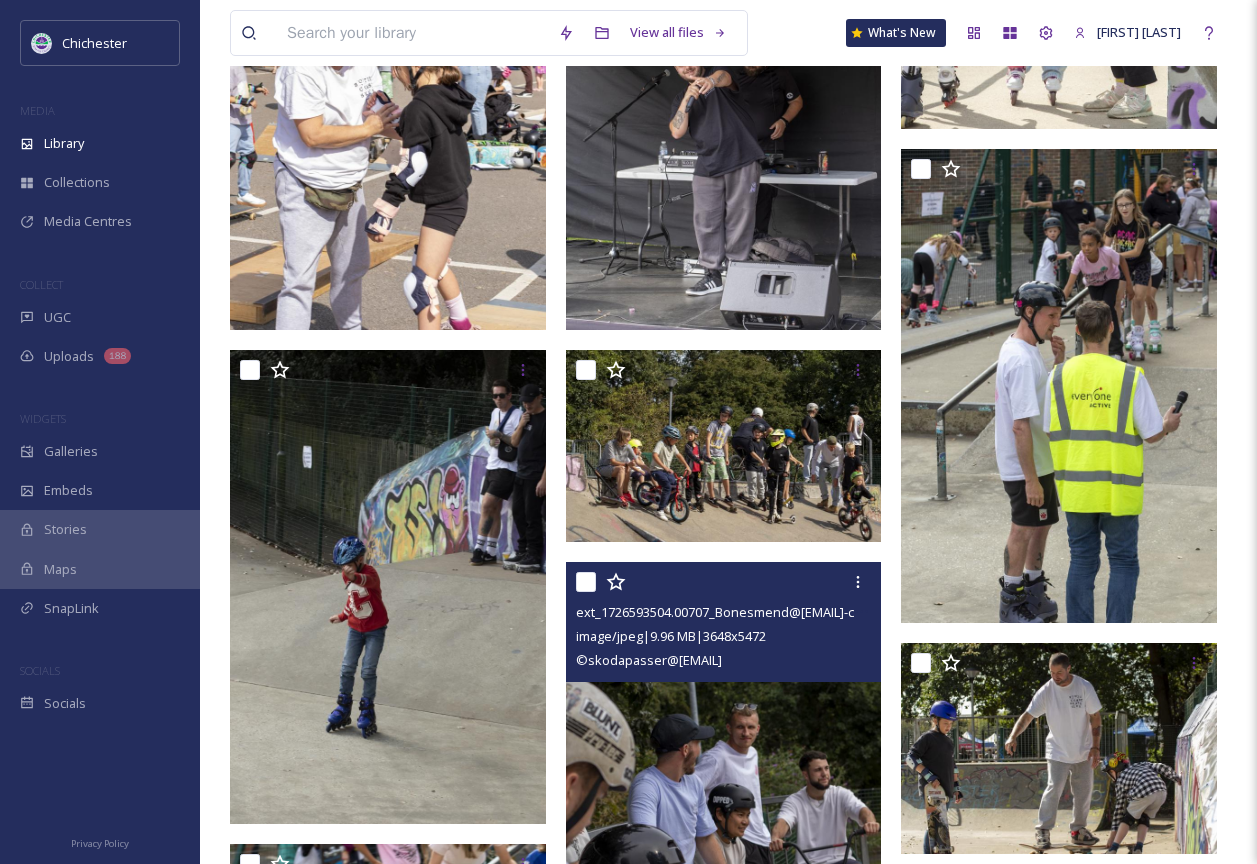 scroll, scrollTop: 5132, scrollLeft: 0, axis: vertical 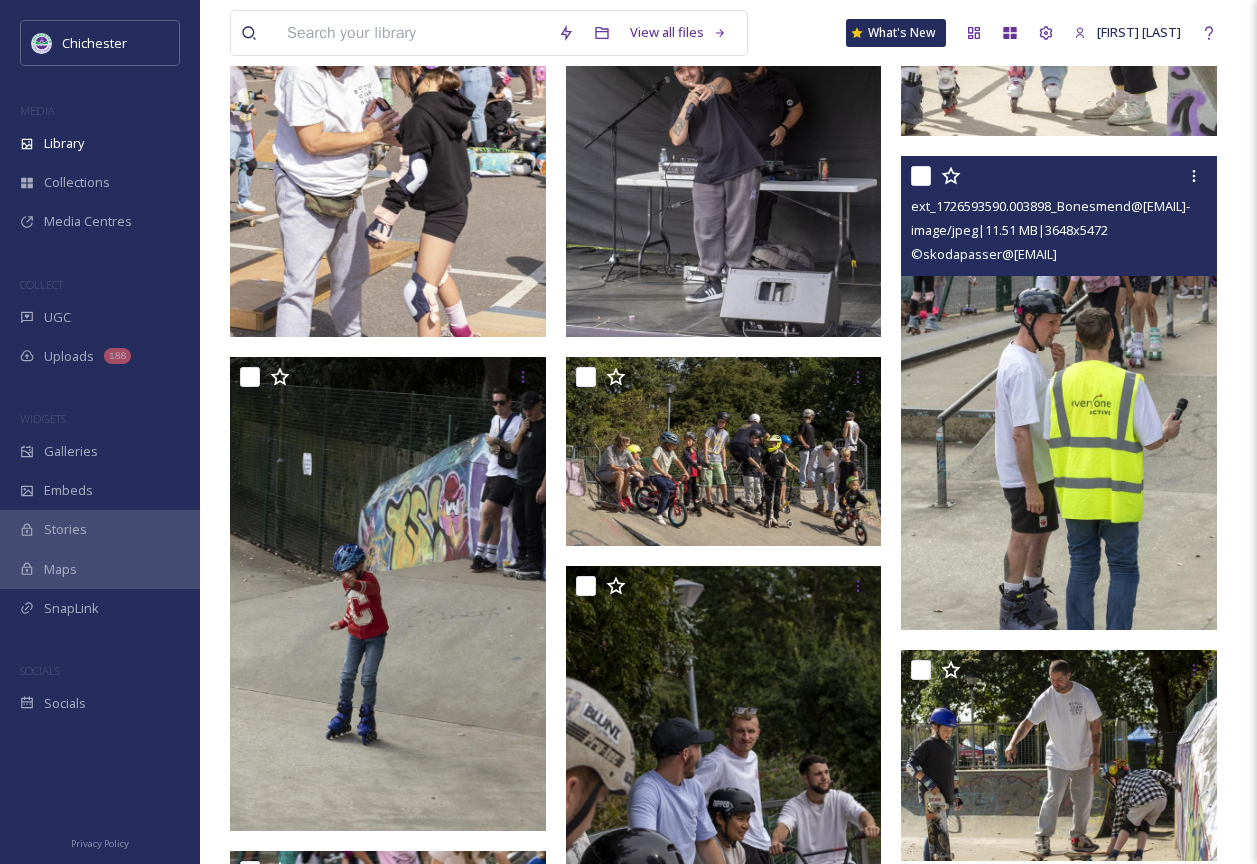 click at bounding box center (1059, 393) 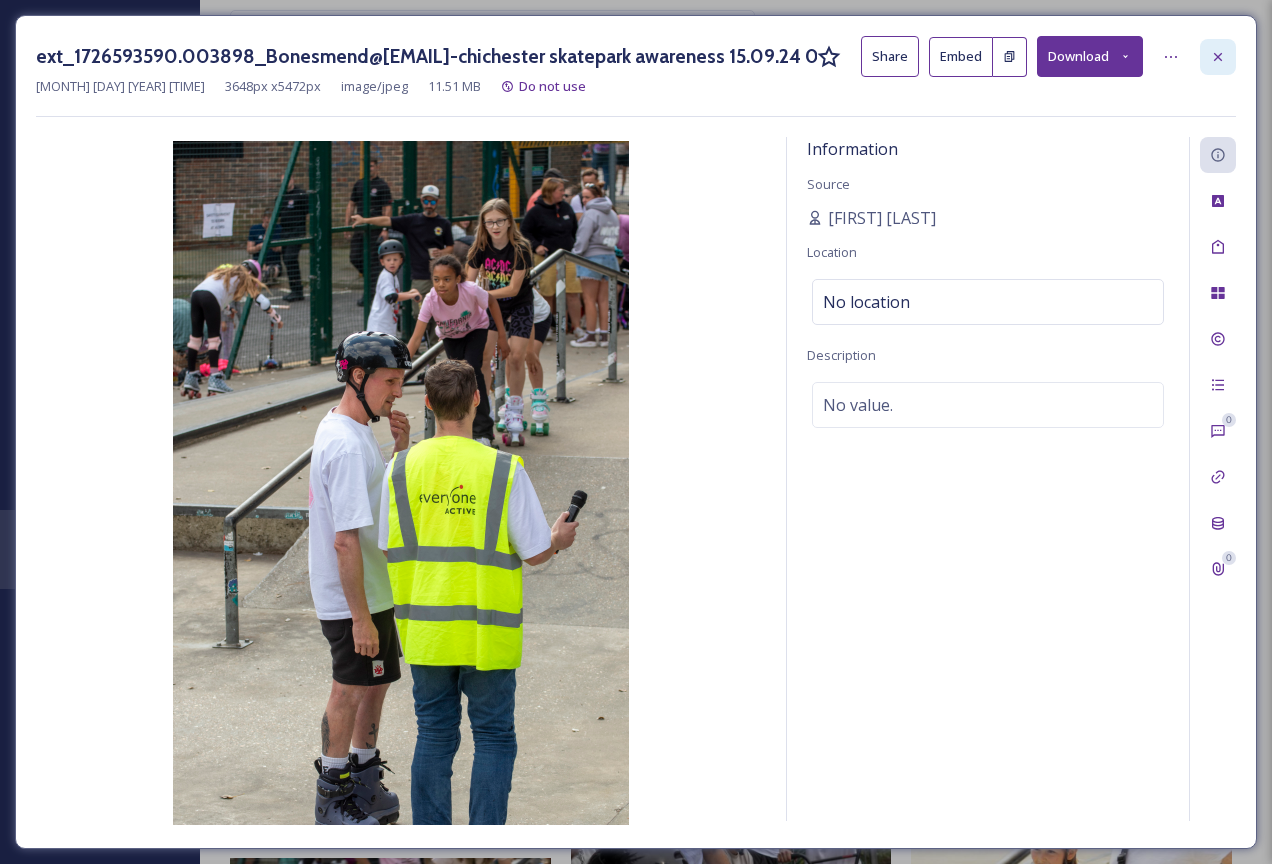 click at bounding box center [1218, 57] 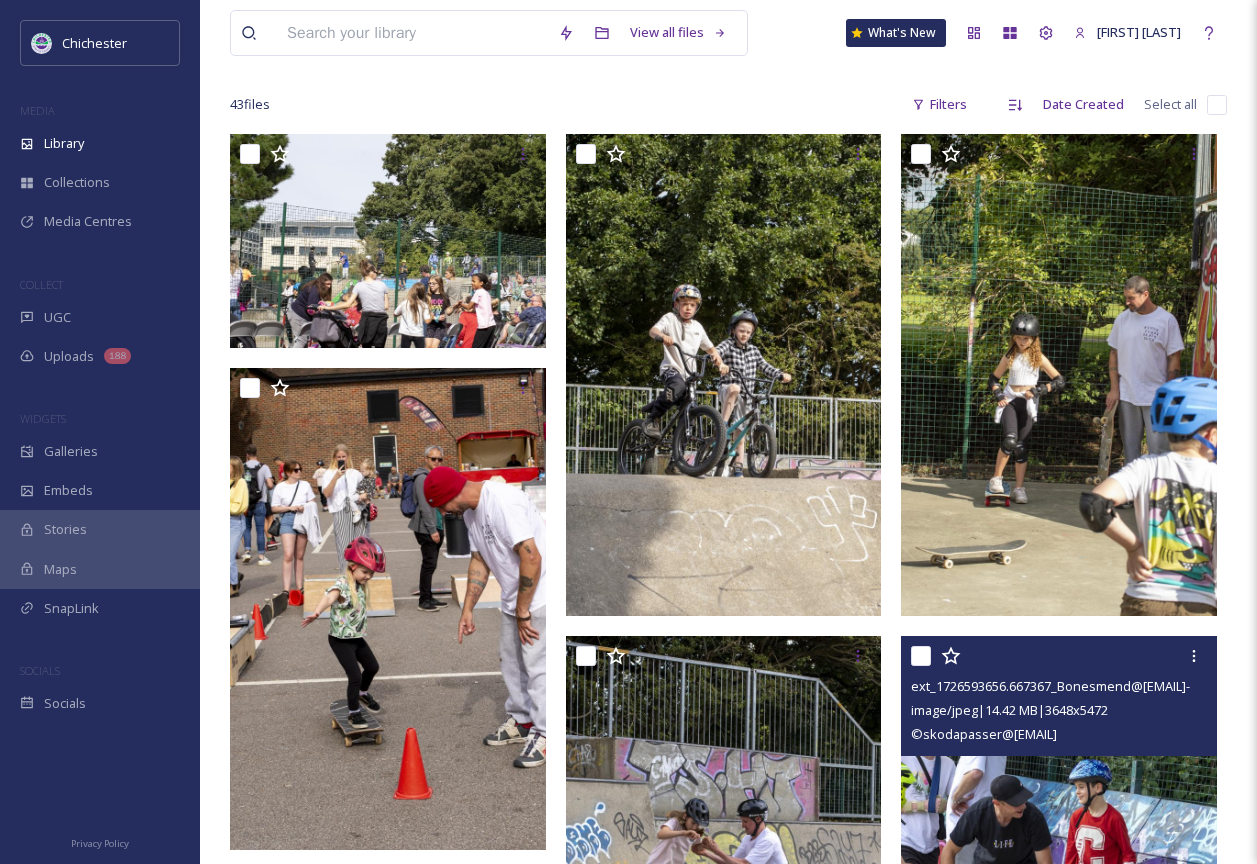 scroll, scrollTop: 132, scrollLeft: 0, axis: vertical 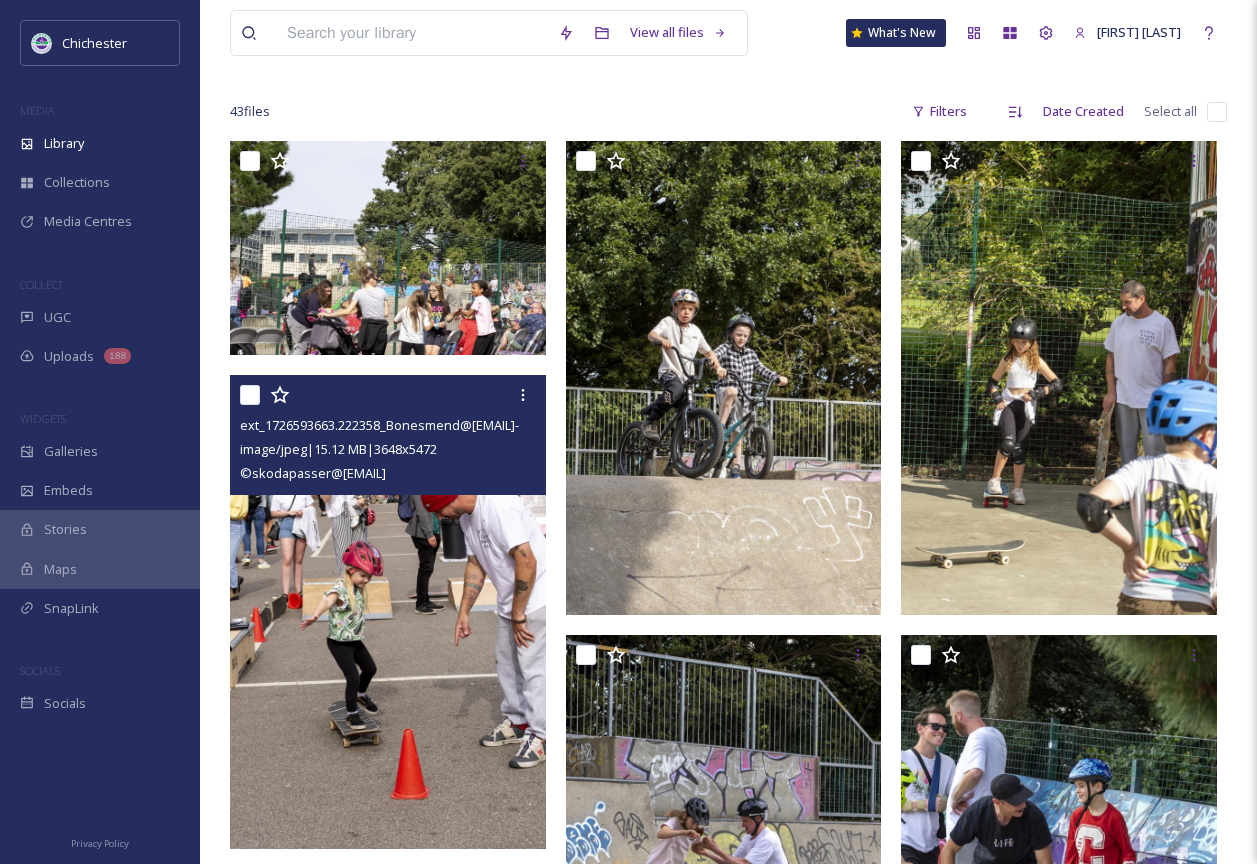 click at bounding box center (388, 612) 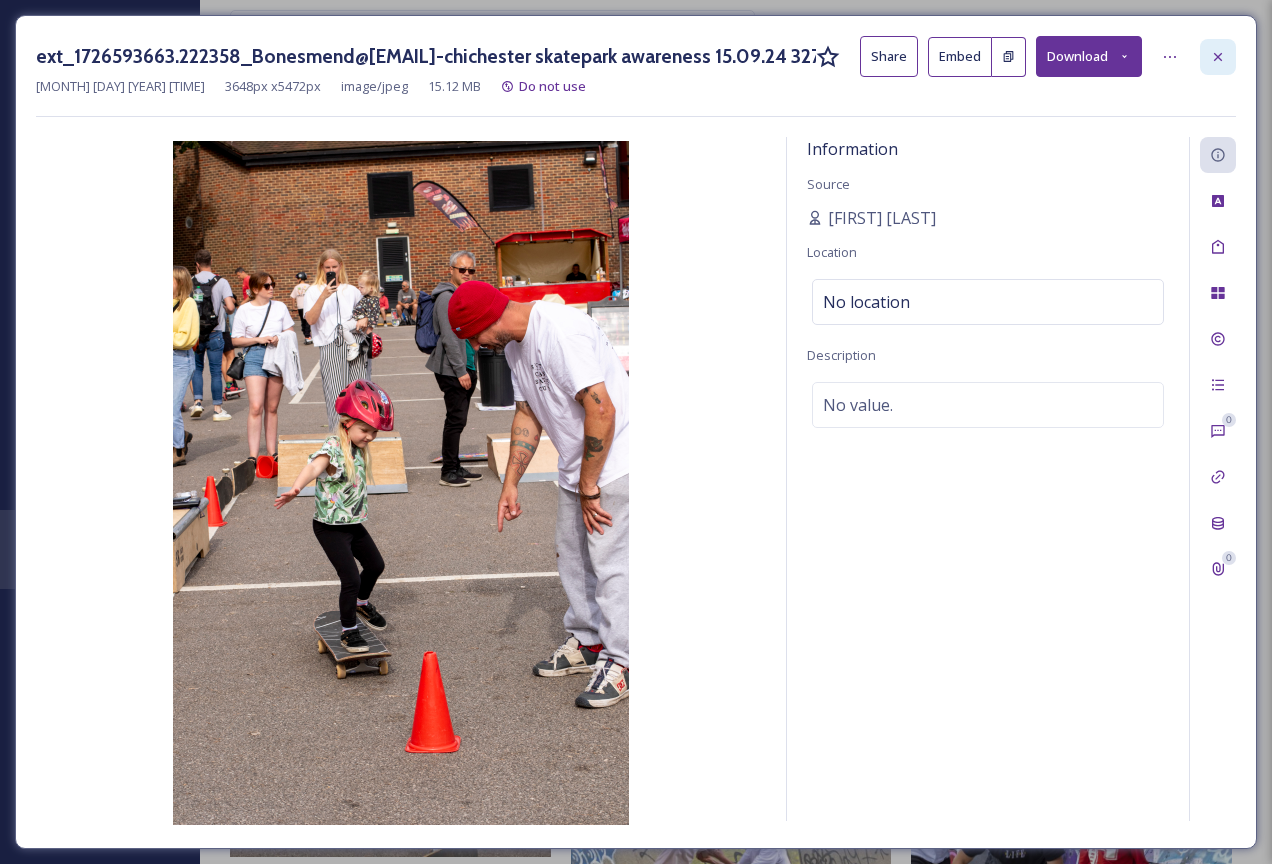 click 